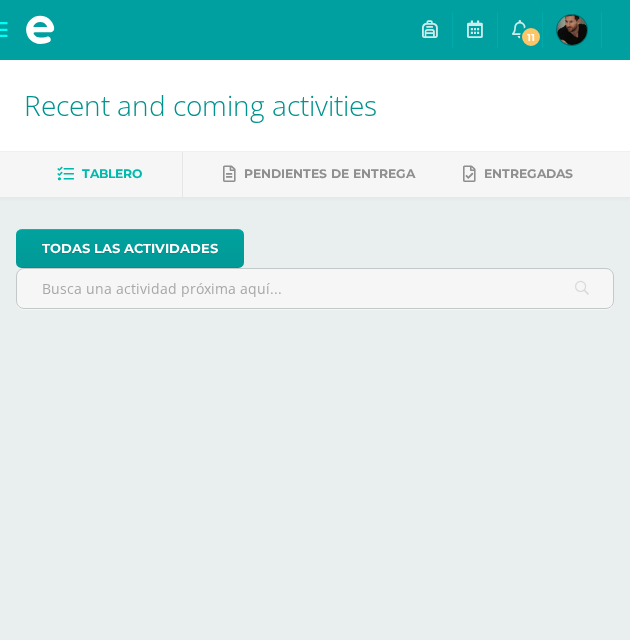 scroll, scrollTop: 0, scrollLeft: 0, axis: both 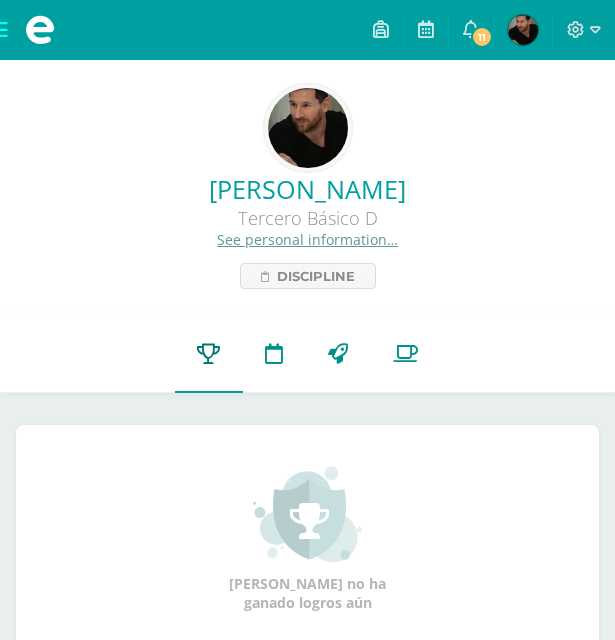 click on "Scores" at bounding box center (209, 353) 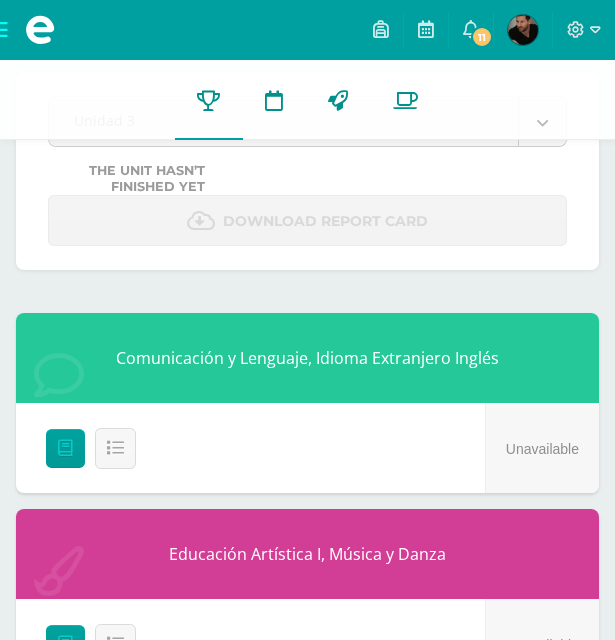 scroll, scrollTop: 0, scrollLeft: 0, axis: both 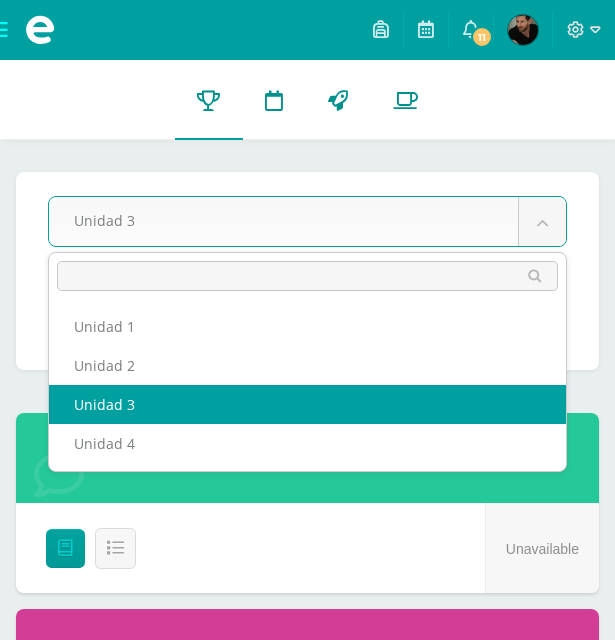 click on "My courses Archivos Cerrar panel
Artes Industriales
Tercero
Básico
"D"
Ciencias Naturales (Física Fundamental)
Tercero
Básico
"D"
Ciencias Sociales y Formación Ciudadana e Interculturalidad
Tercero
Básico
"D"
Comunicación y Lenguaje, Idioma Español
Tercero
Básico
"D"
Comunicación y Lenguaje, Idioma Extranjero Inglés
Desarrollo Educativo y Proyecto de Vida
11" at bounding box center [307, 1782] 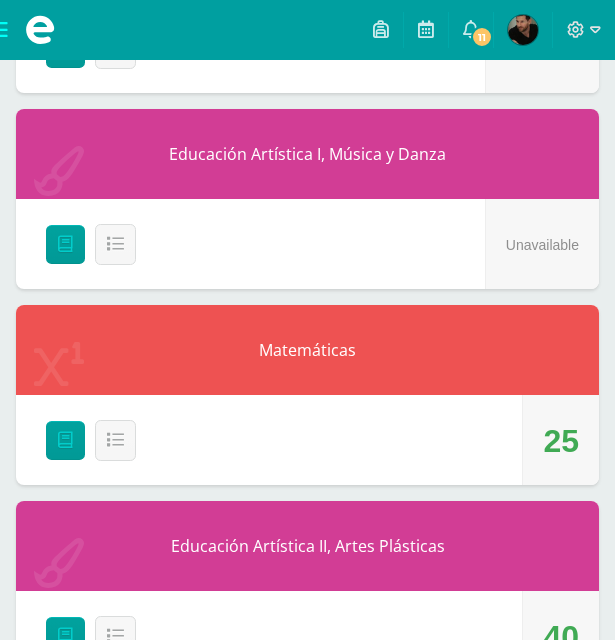 scroll, scrollTop: 0, scrollLeft: 0, axis: both 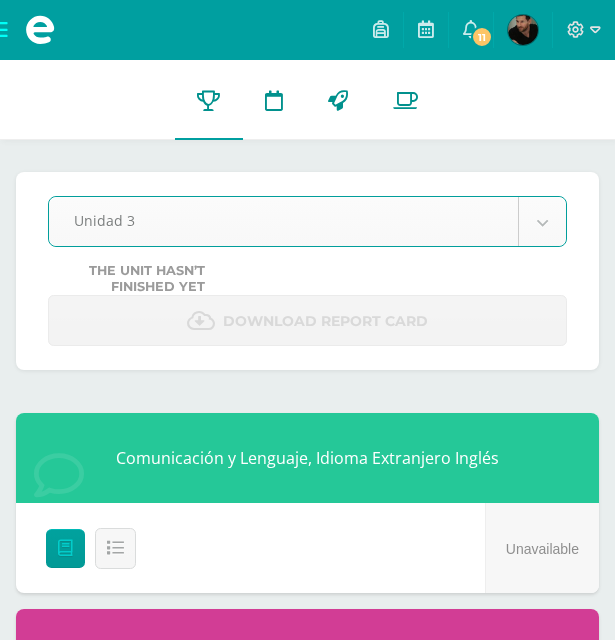 click on "My courses Archivos Cerrar panel
Artes Industriales
Tercero
Básico
"D"
Ciencias Naturales (Física Fundamental)
Tercero
Básico
"D"
Ciencias Sociales y Formación Ciudadana e Interculturalidad
Tercero
Básico
"D"
Comunicación y Lenguaje, Idioma Español
Tercero
Básico
"D"
Comunicación y Lenguaje, Idioma Extranjero Inglés
Desarrollo Educativo y Proyecto de Vida
11" at bounding box center (307, 1782) 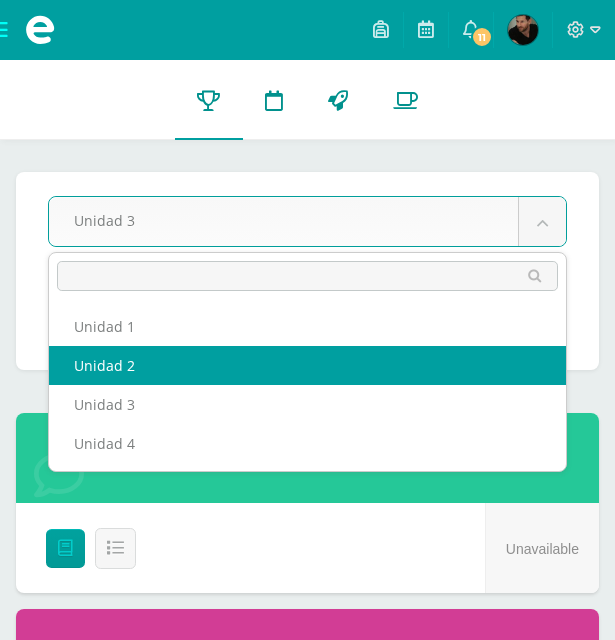 select on "Unidad 2" 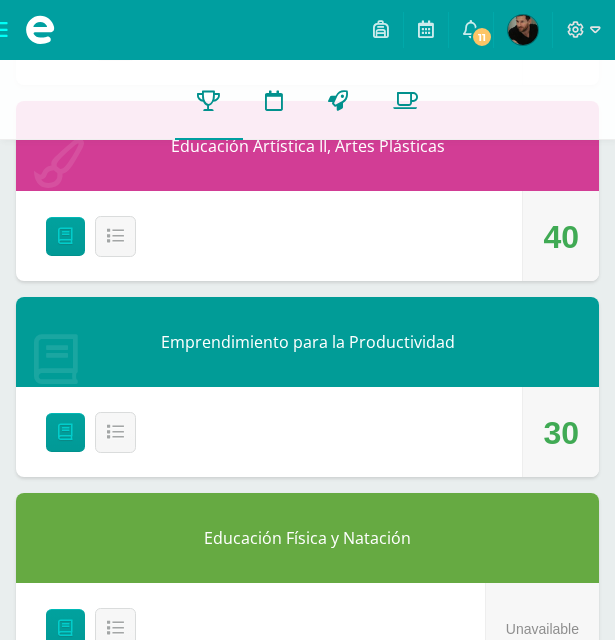 scroll, scrollTop: 1100, scrollLeft: 0, axis: vertical 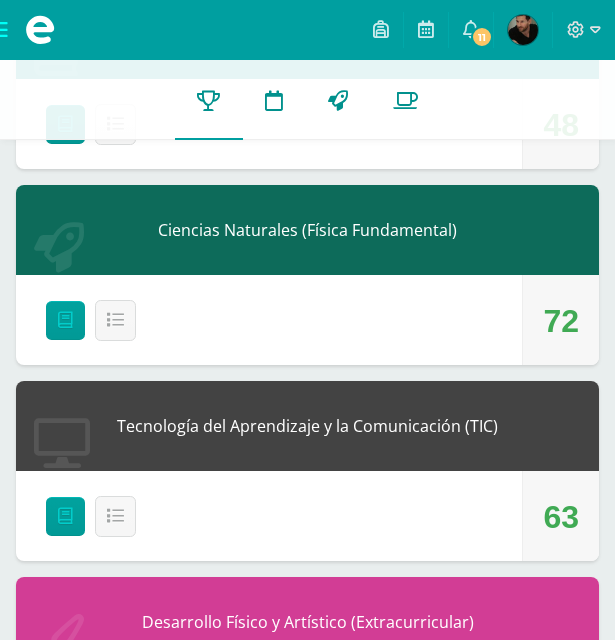 click on "72" at bounding box center (561, 321) 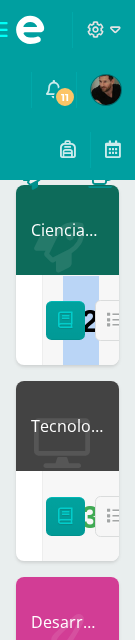 click on "Comunicación y Lenguaje, Idioma Extranjero Inglés
Inglés Secundaria Teacher
70
Detail
Educación Artística I, Música y Danza
Expresión Artística Teacher
89
Detail
Matemáticas
Julio Quixtan Teacher
71
Detail
Educación Artística II, Artes Plásticas
Oscar Paz Teacher
82
Detail
Emprendimiento para la Productividad
Giovanni  Teacher
76
Detail
Educación Física y Natación
Educación Física" at bounding box center [67, -607] 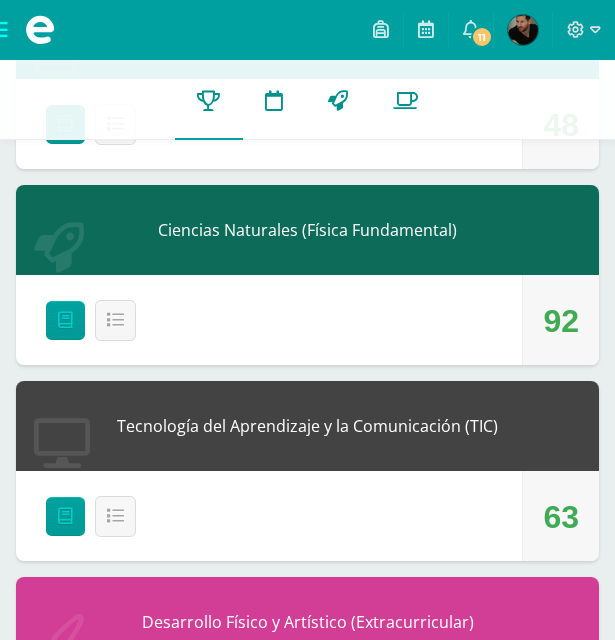 click on "Tecnología del Aprendizaje y la Comunicación (TIC)" at bounding box center (307, 426) 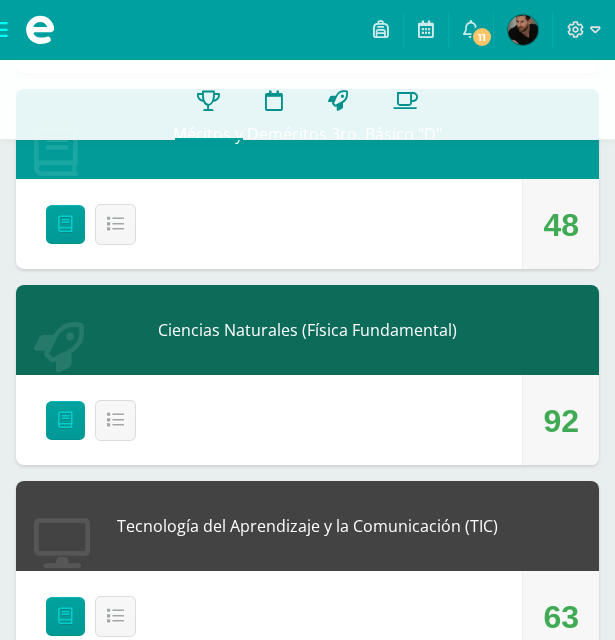 scroll, scrollTop: 2400, scrollLeft: 0, axis: vertical 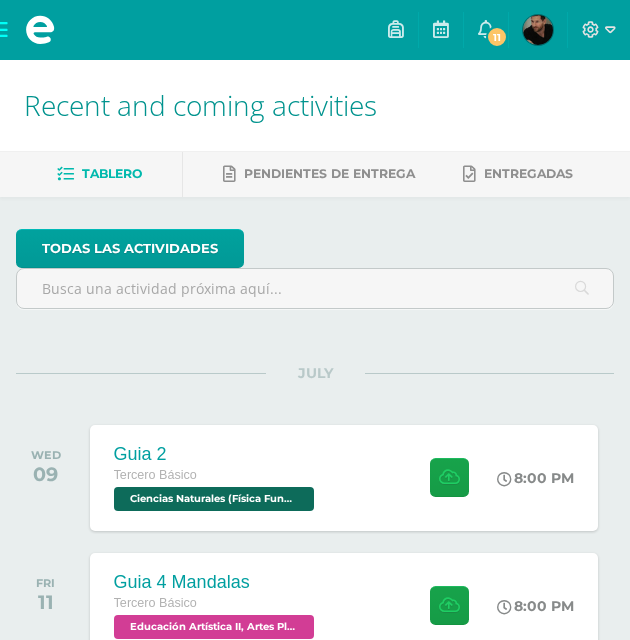 click on "Ian Ernesto
Mi Perfil" at bounding box center [538, 30] 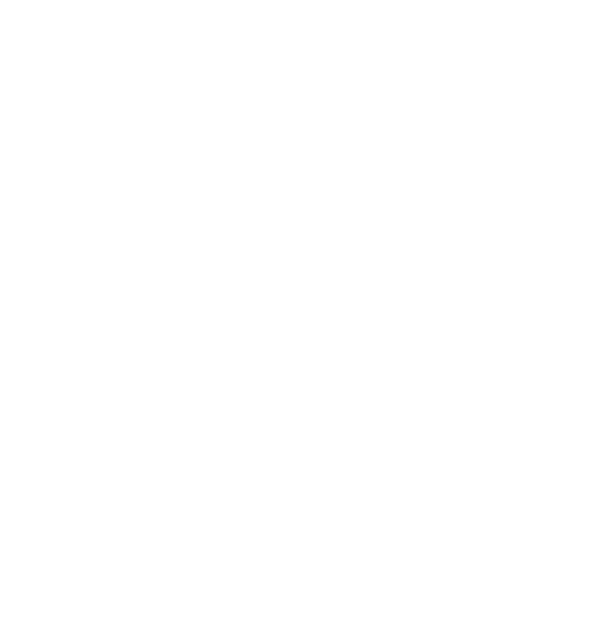 scroll, scrollTop: 0, scrollLeft: 0, axis: both 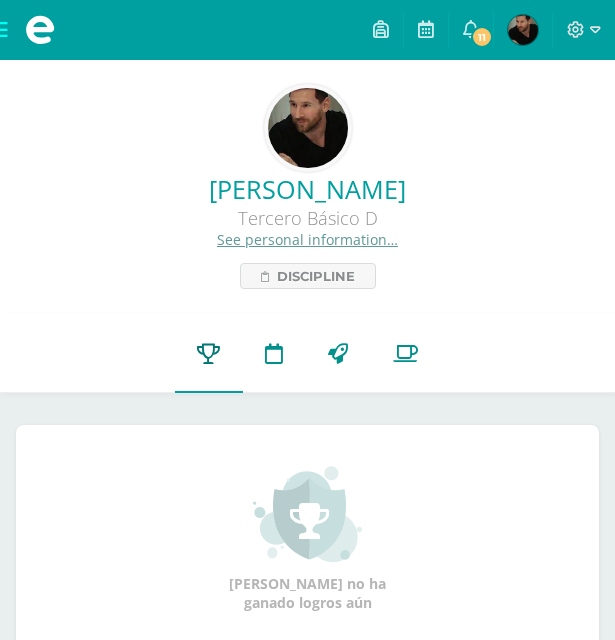 click on "Scores" at bounding box center (209, 353) 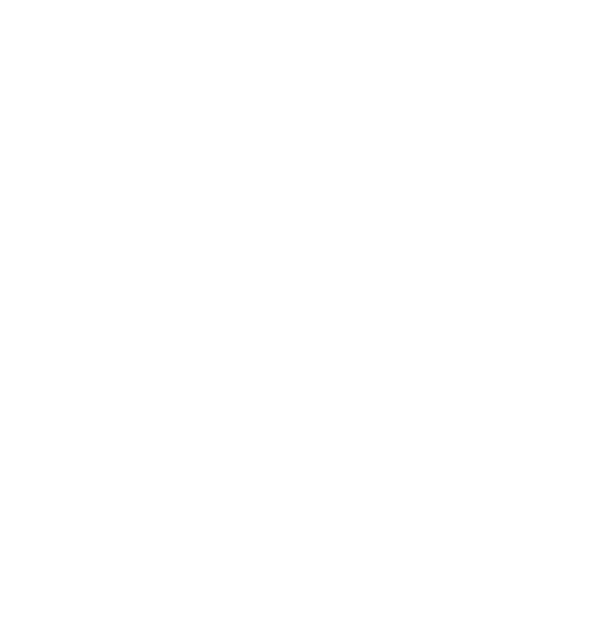 scroll, scrollTop: 0, scrollLeft: 0, axis: both 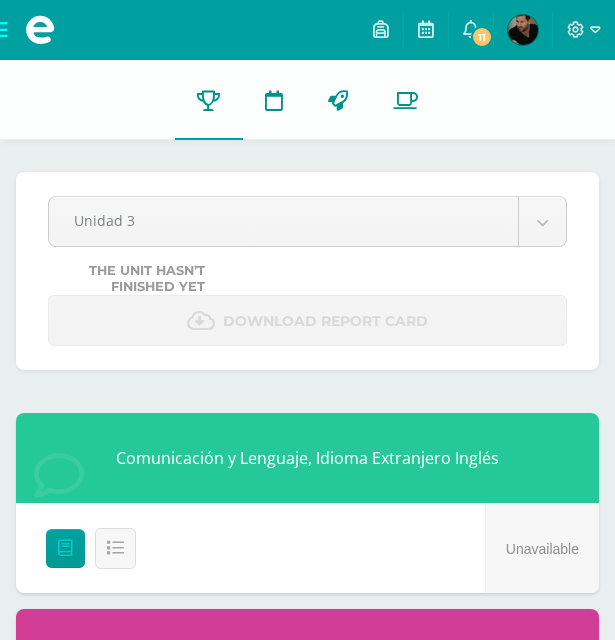 click at bounding box center [40, 30] 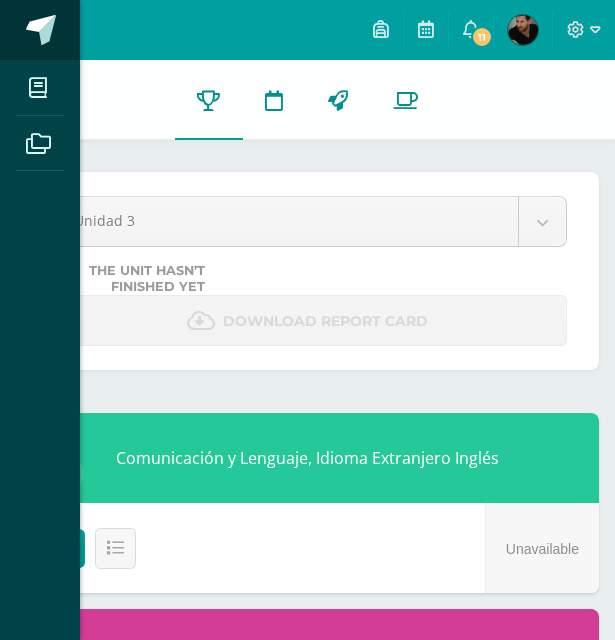 click at bounding box center (41, 30) 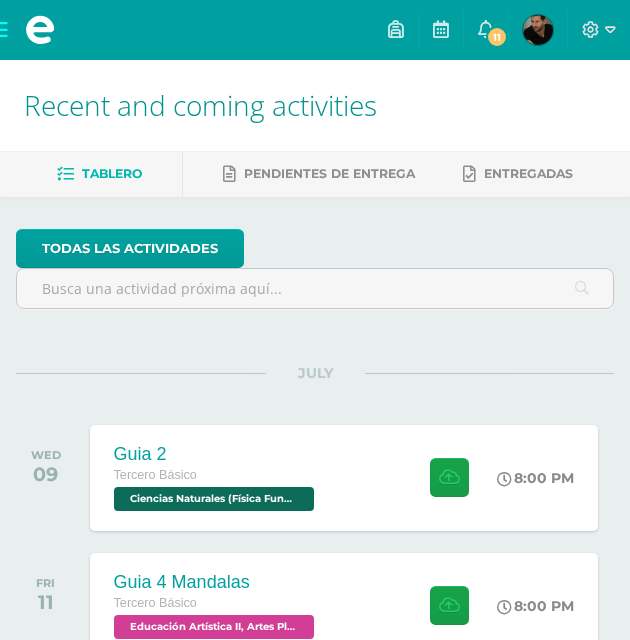 scroll, scrollTop: 0, scrollLeft: 0, axis: both 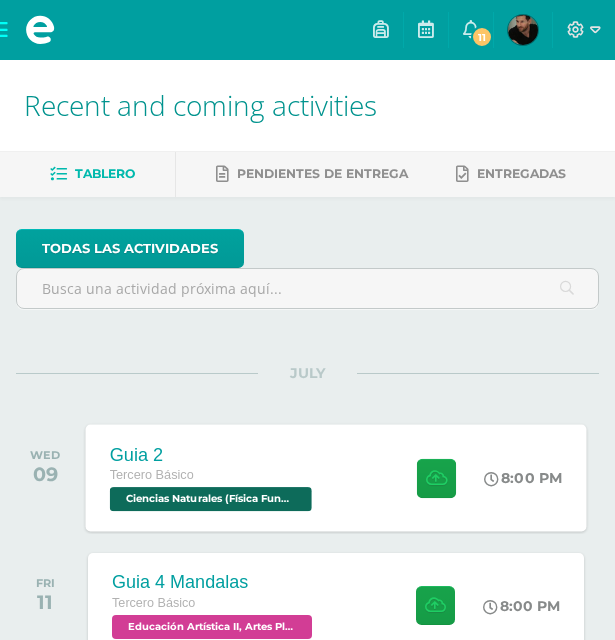 click on "Guia 2" at bounding box center [213, 454] 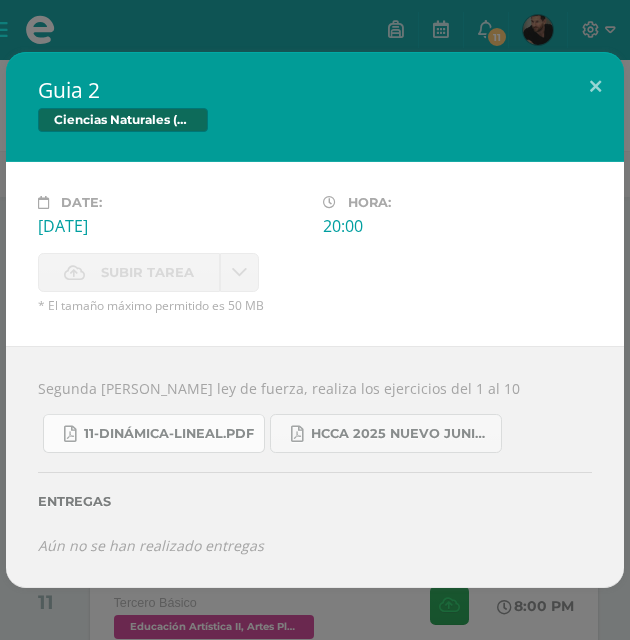 click on "11-Dinámica-Lineal.pdf" at bounding box center (169, 434) 